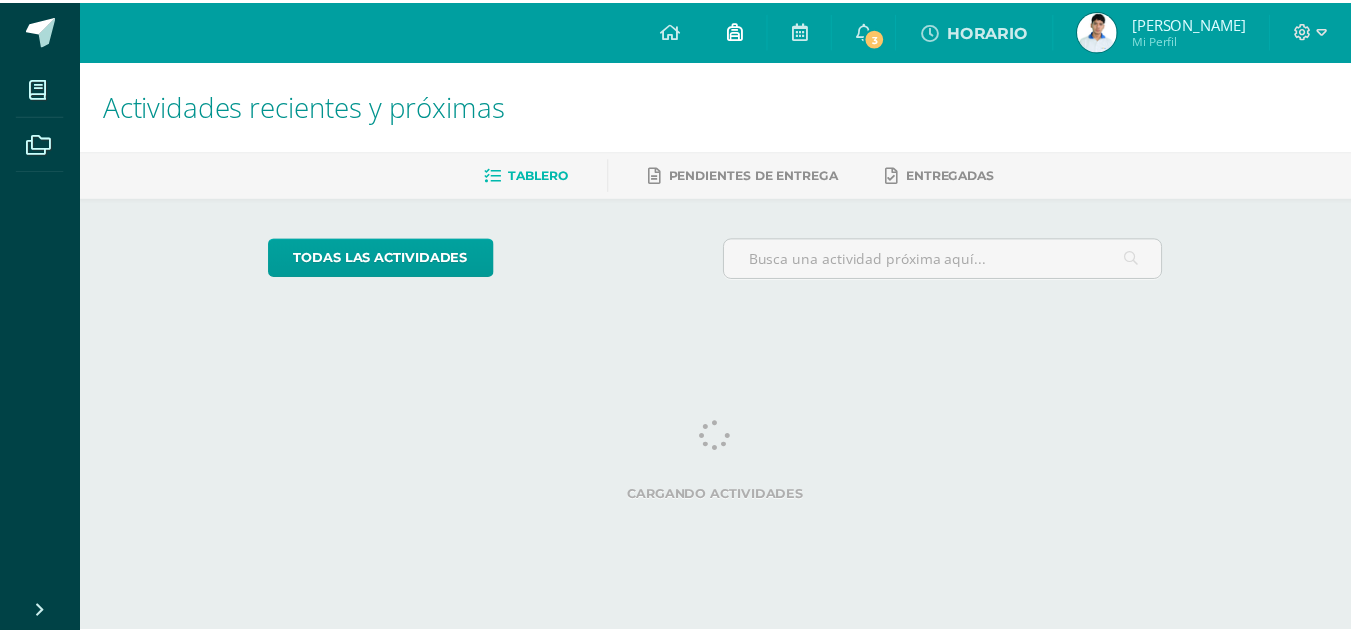 scroll, scrollTop: 0, scrollLeft: 0, axis: both 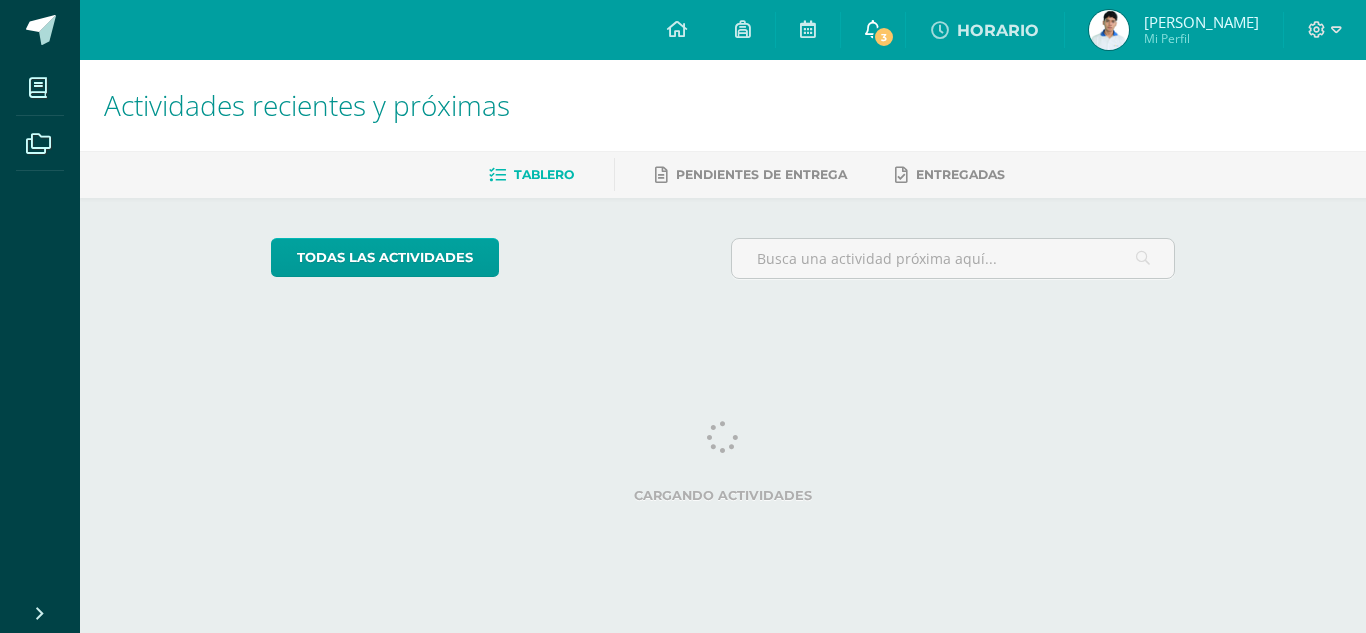 click on "3" at bounding box center (873, 30) 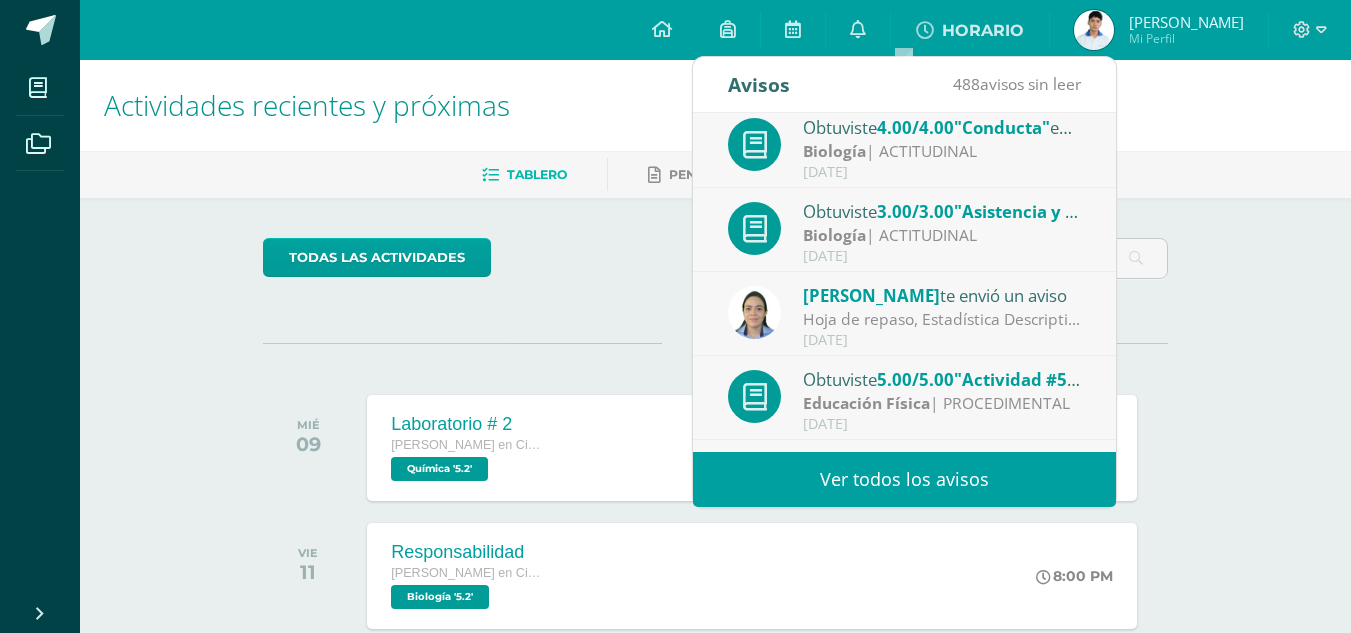 scroll, scrollTop: 94, scrollLeft: 0, axis: vertical 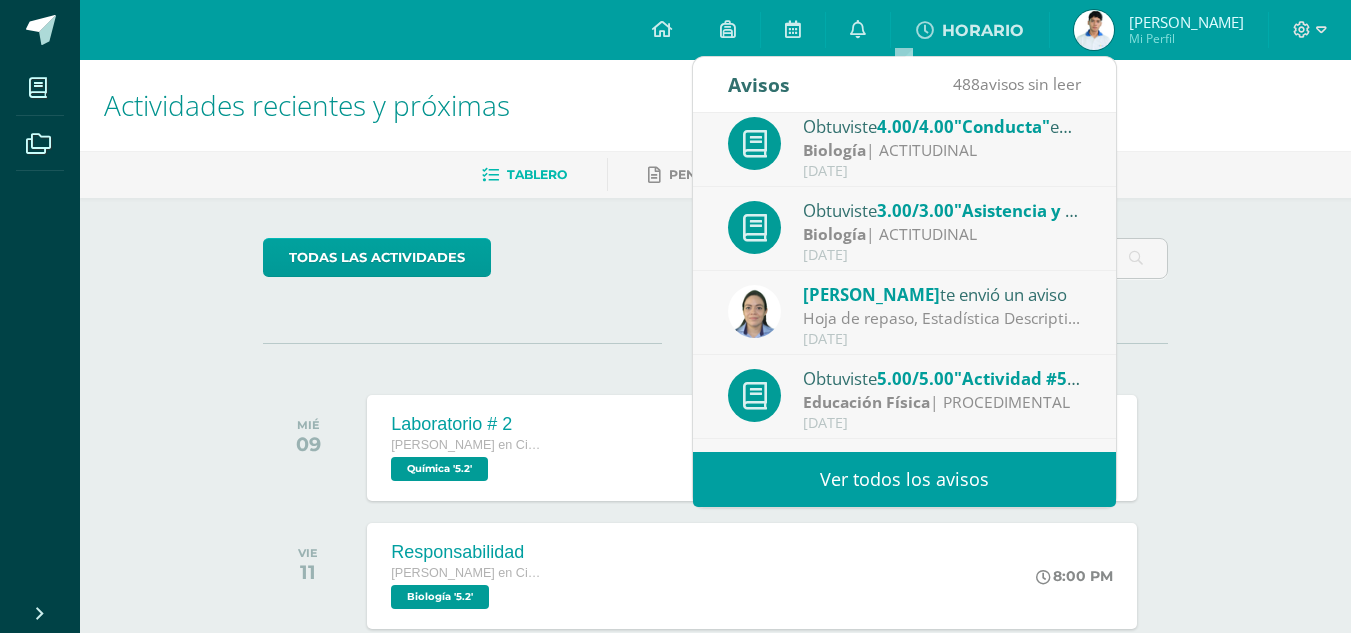 click on "[DATE]" at bounding box center (942, 339) 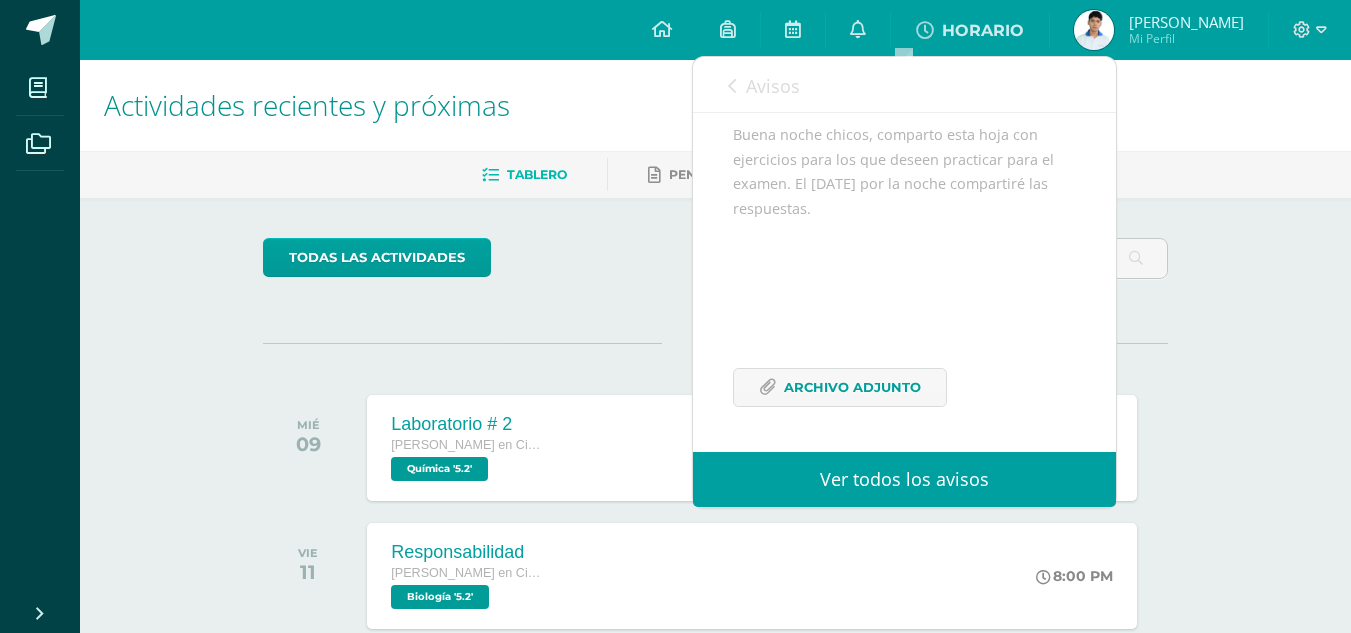 scroll, scrollTop: 196, scrollLeft: 0, axis: vertical 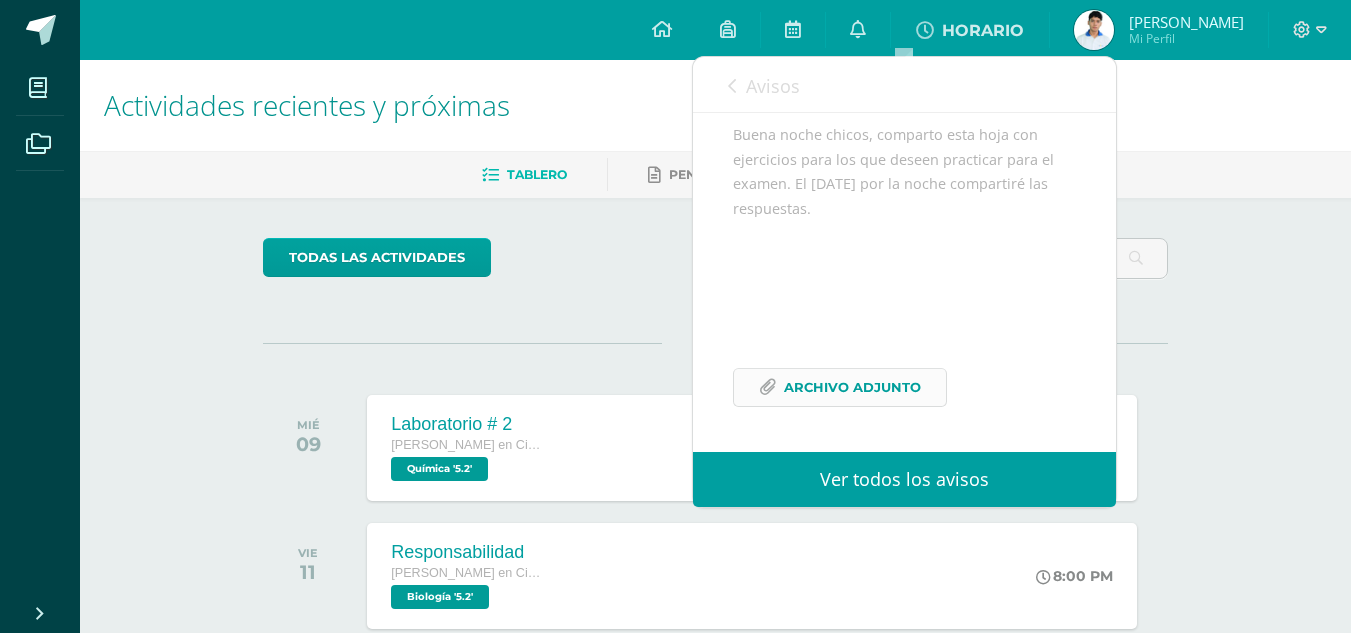 click on "Archivo Adjunto" at bounding box center [852, 387] 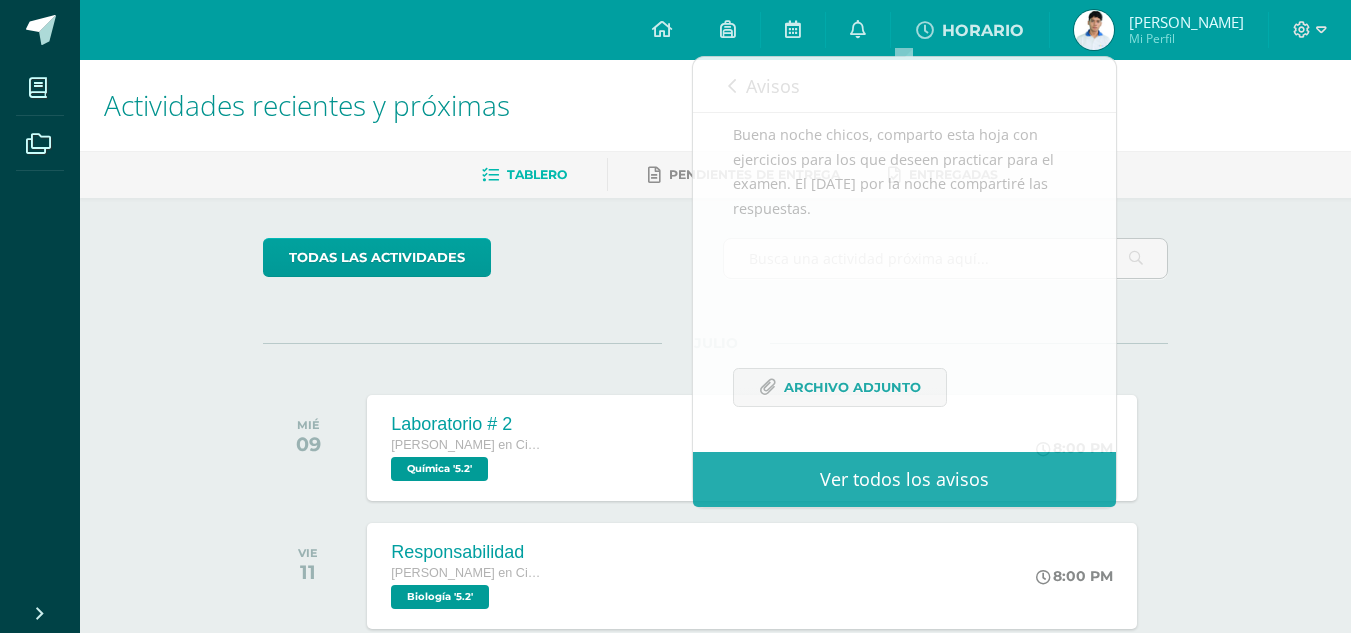 click on "Actividades recientes y próximas" at bounding box center (715, 105) 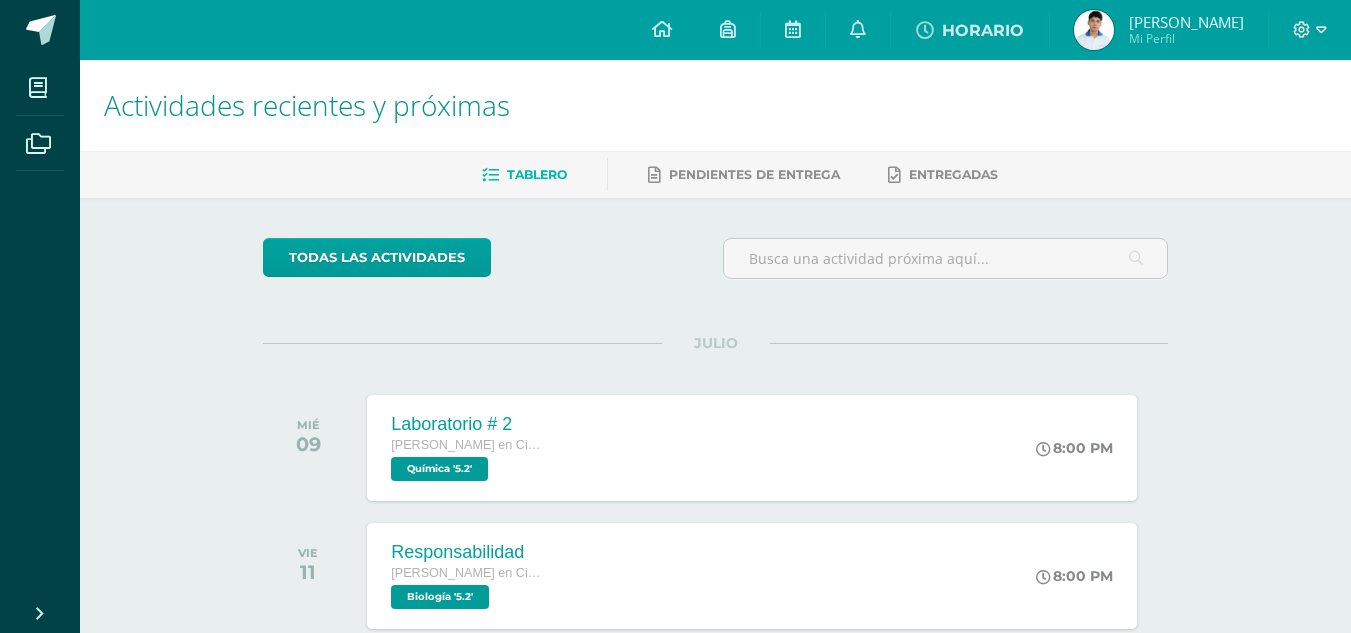 click at bounding box center (1094, 30) 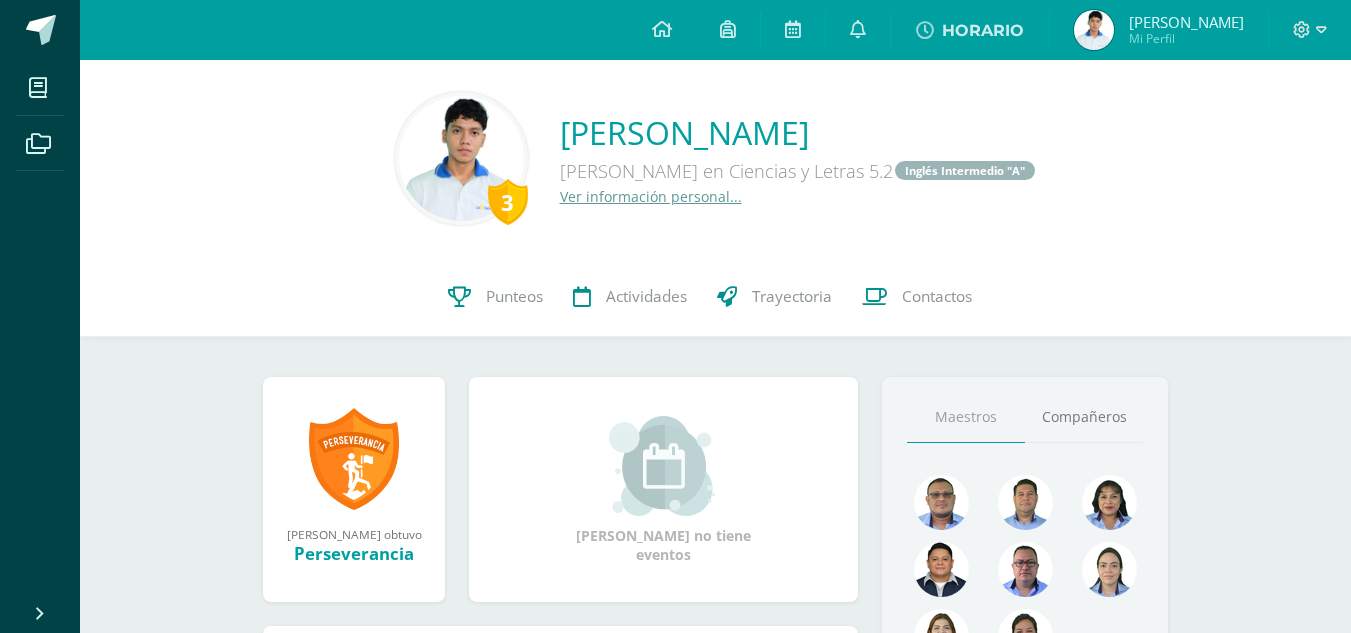 scroll, scrollTop: 0, scrollLeft: 0, axis: both 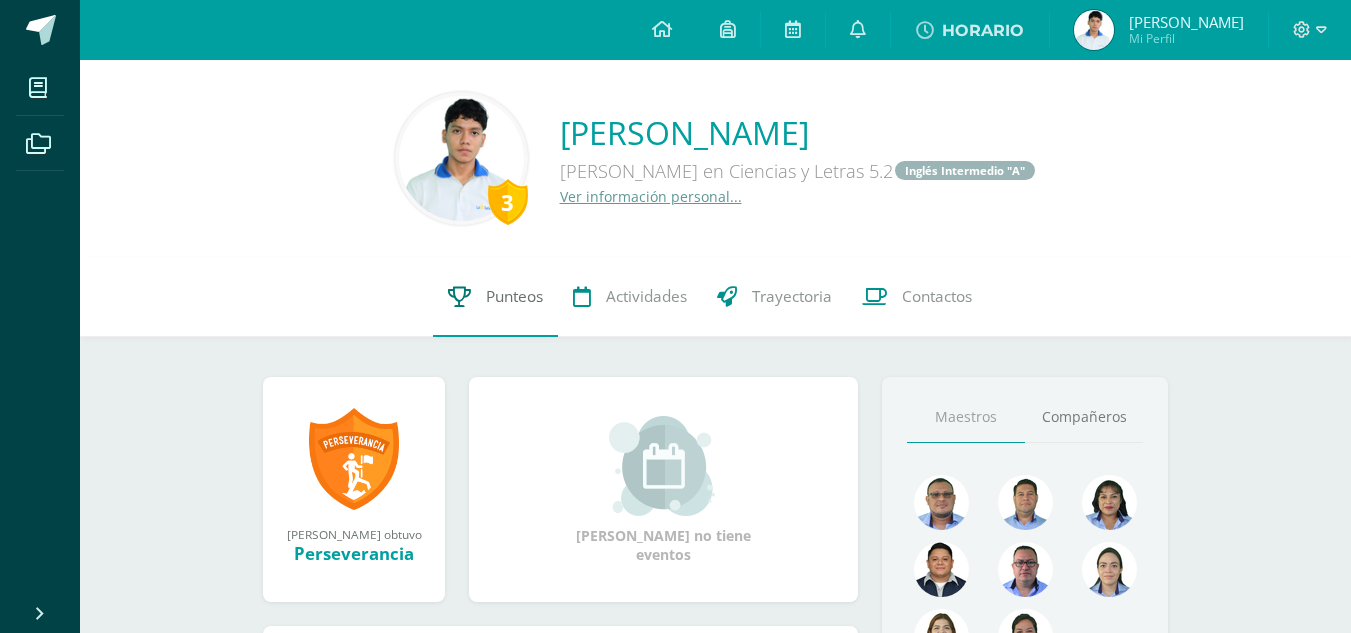 click on "Punteos" at bounding box center (514, 296) 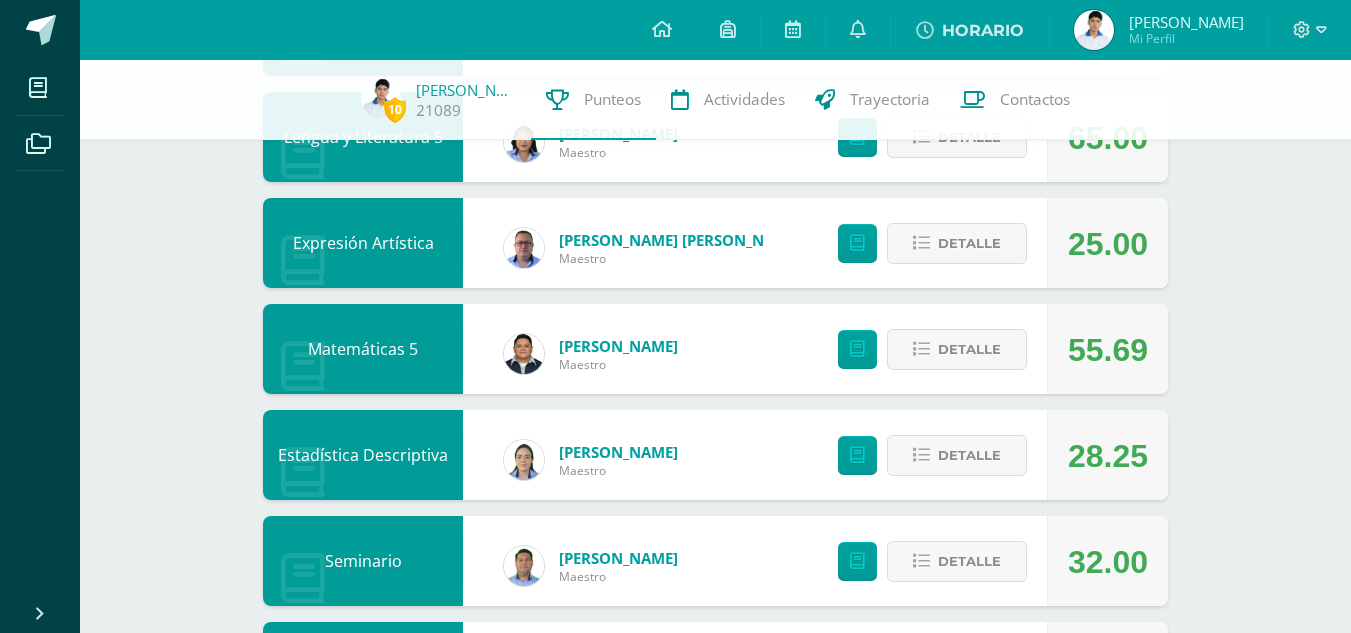 scroll, scrollTop: 777, scrollLeft: 0, axis: vertical 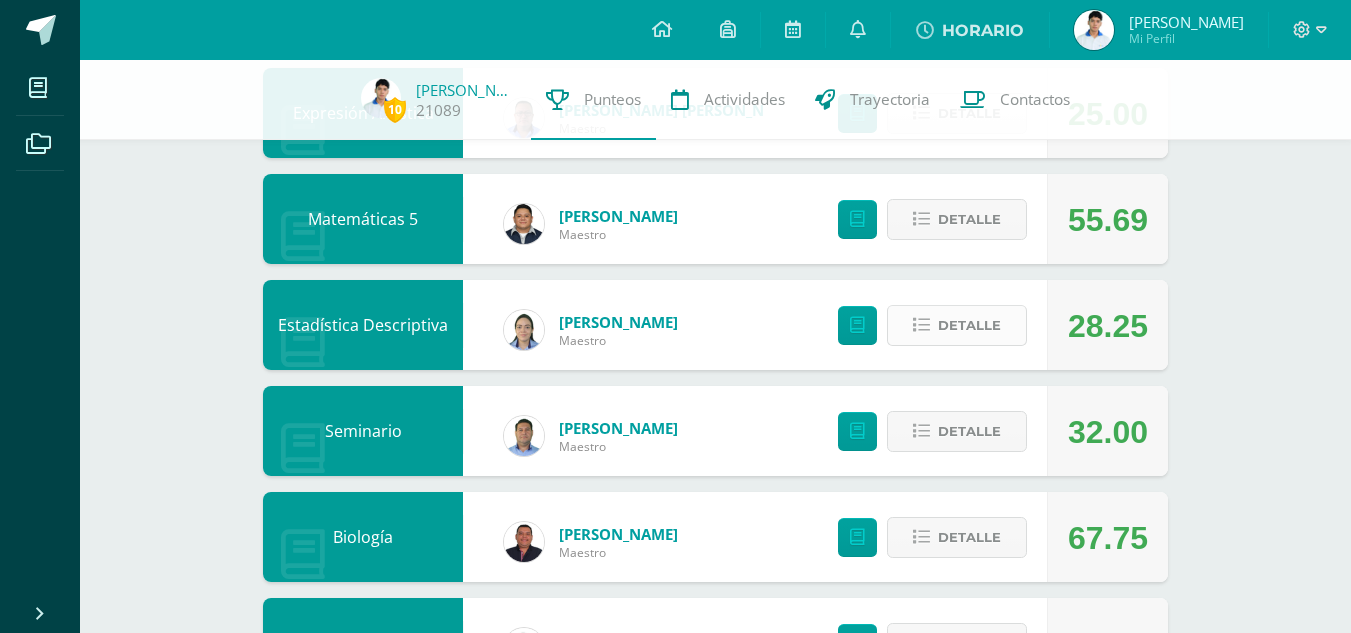 click on "Detalle" at bounding box center (957, 325) 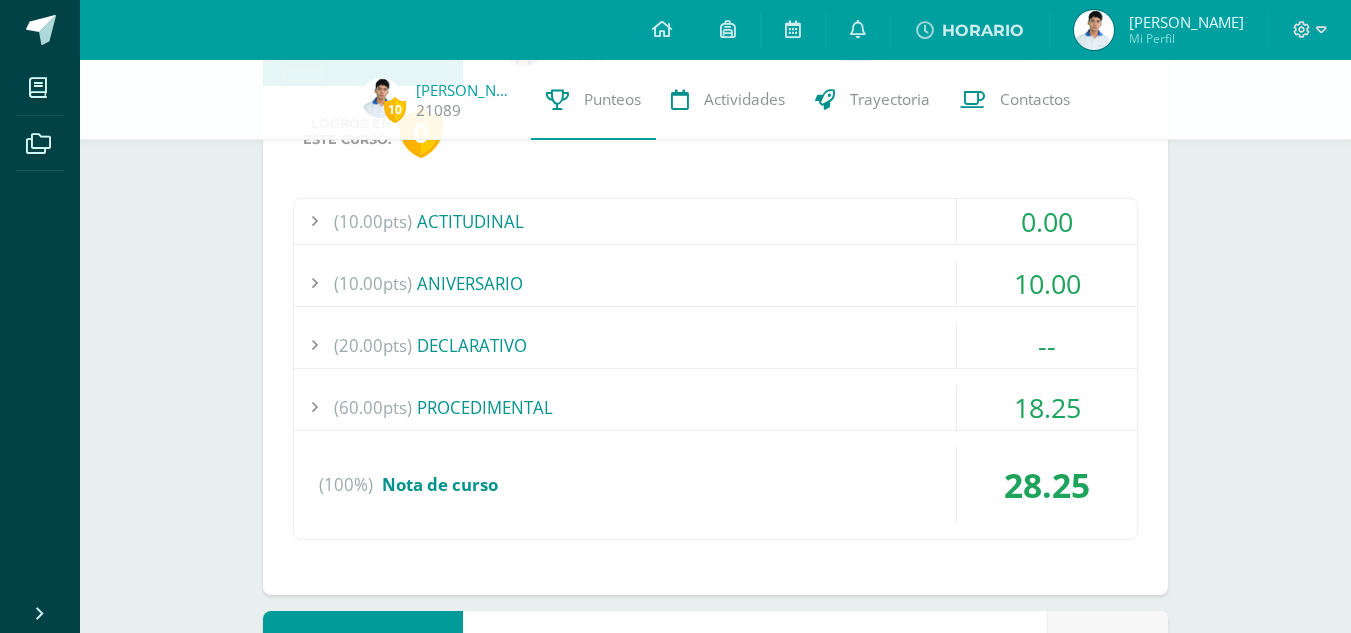 scroll, scrollTop: 1062, scrollLeft: 0, axis: vertical 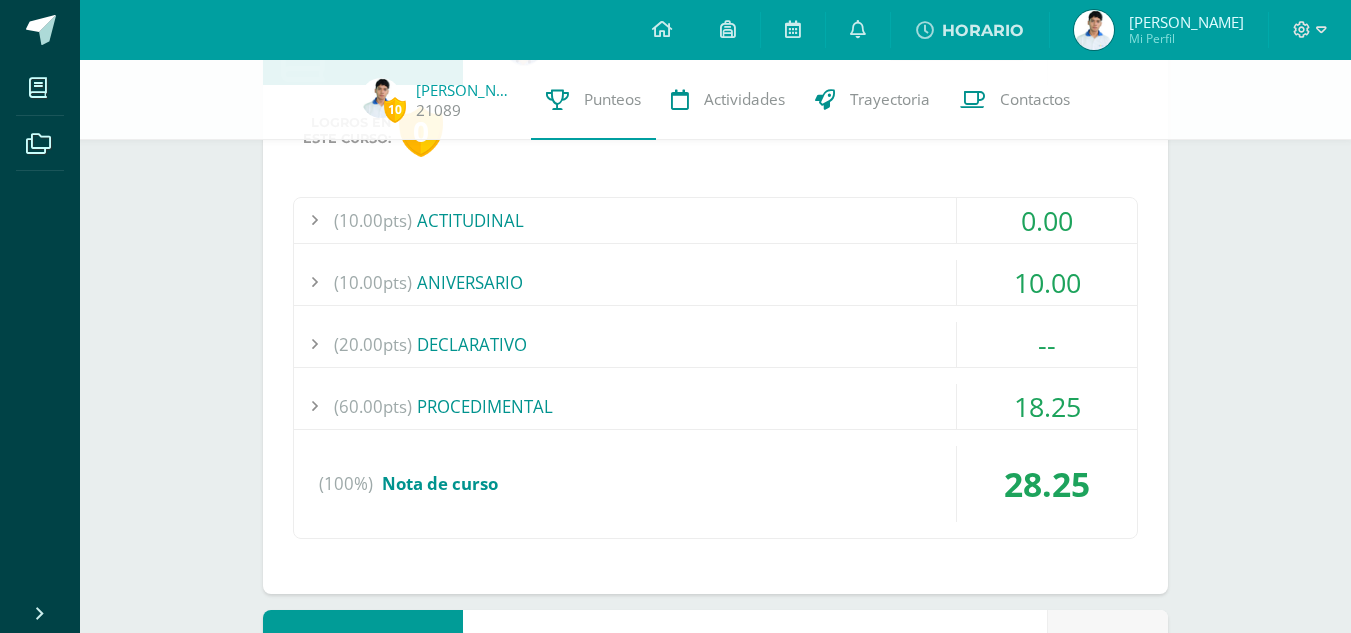 click on "(60.00pts)
PROCEDIMENTAL" at bounding box center [715, 406] 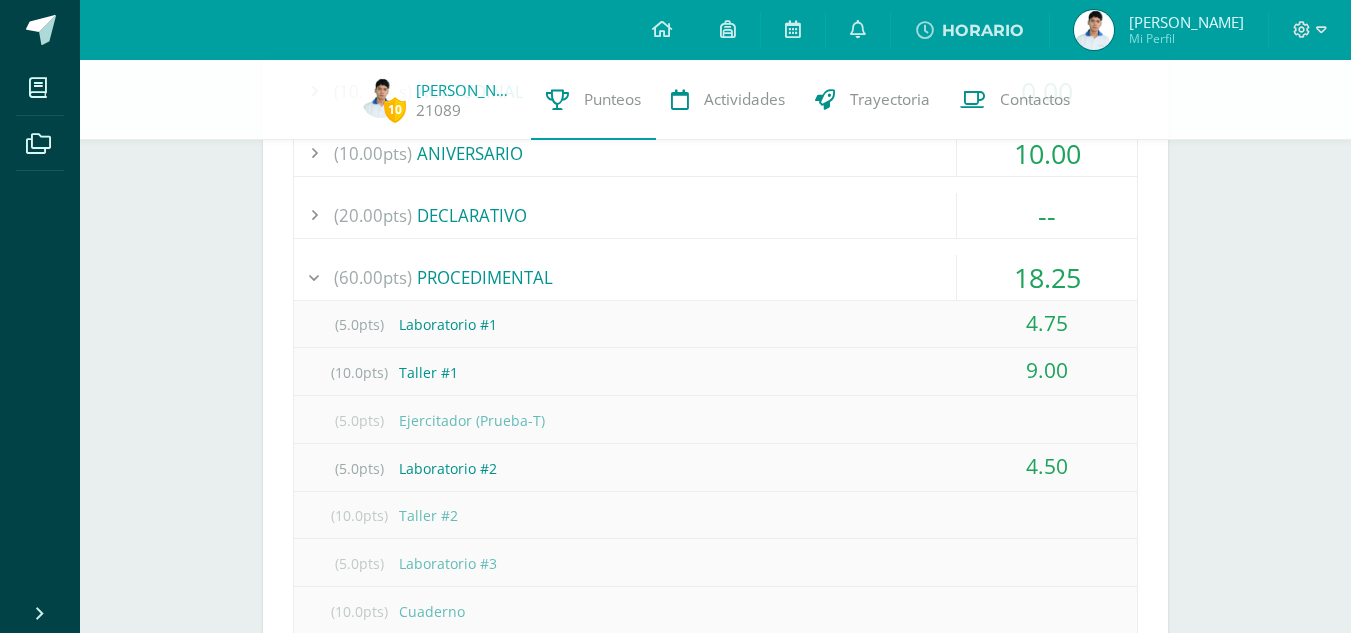 scroll, scrollTop: 1194, scrollLeft: 0, axis: vertical 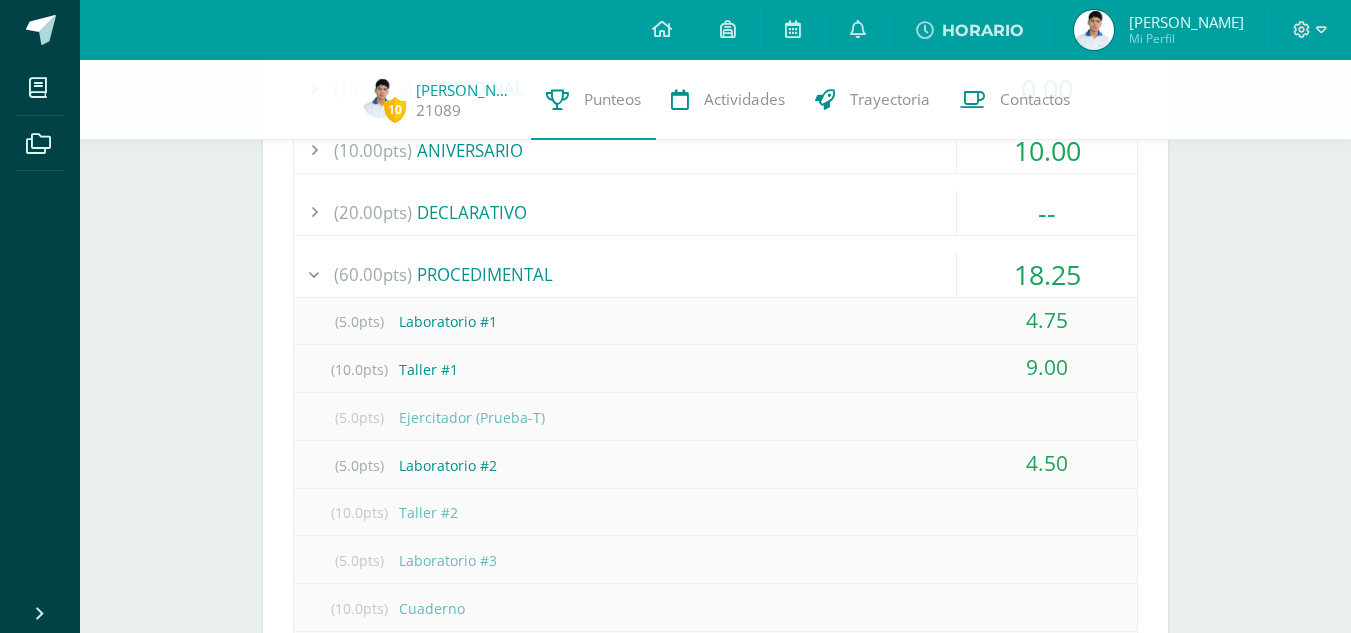 click on "(5.0pts)" at bounding box center (359, 417) 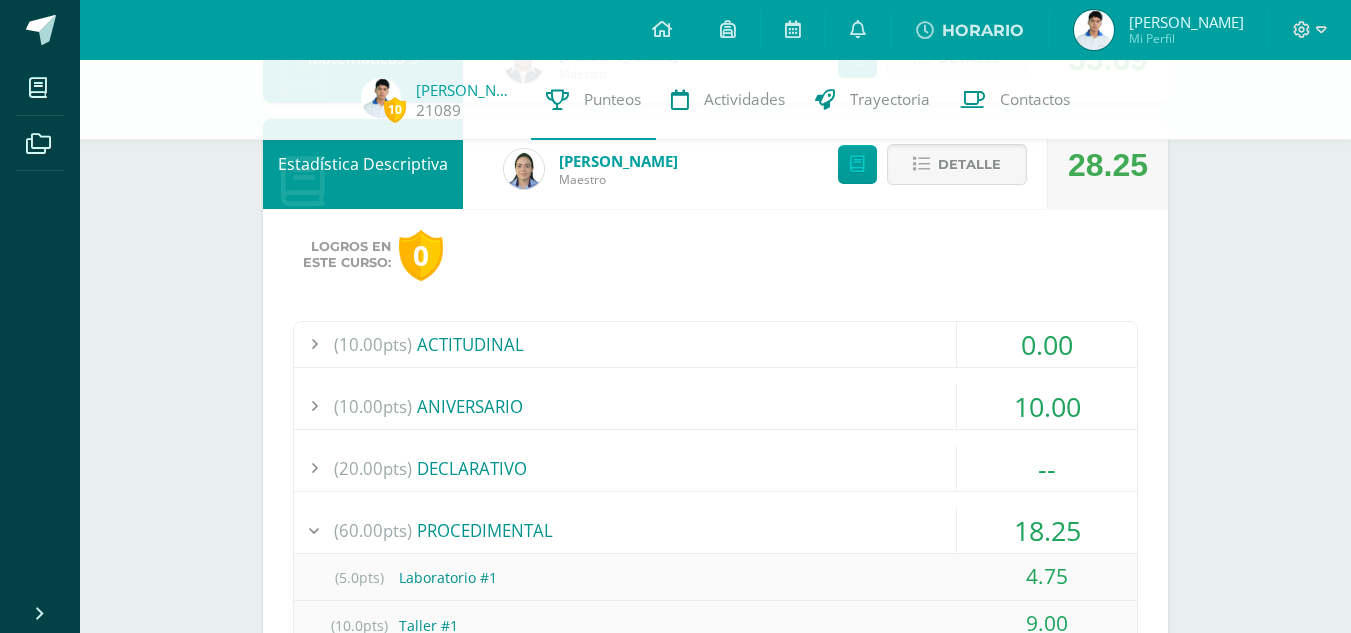 scroll, scrollTop: 913, scrollLeft: 0, axis: vertical 